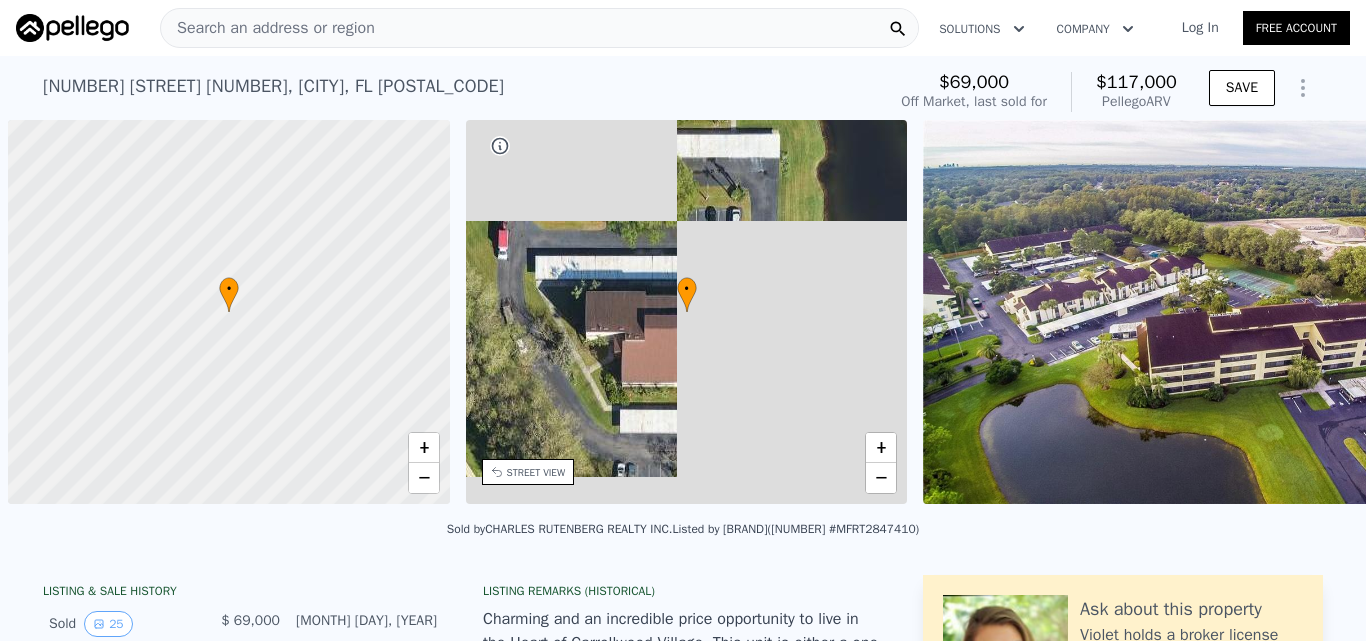 scroll, scrollTop: 0, scrollLeft: 0, axis: both 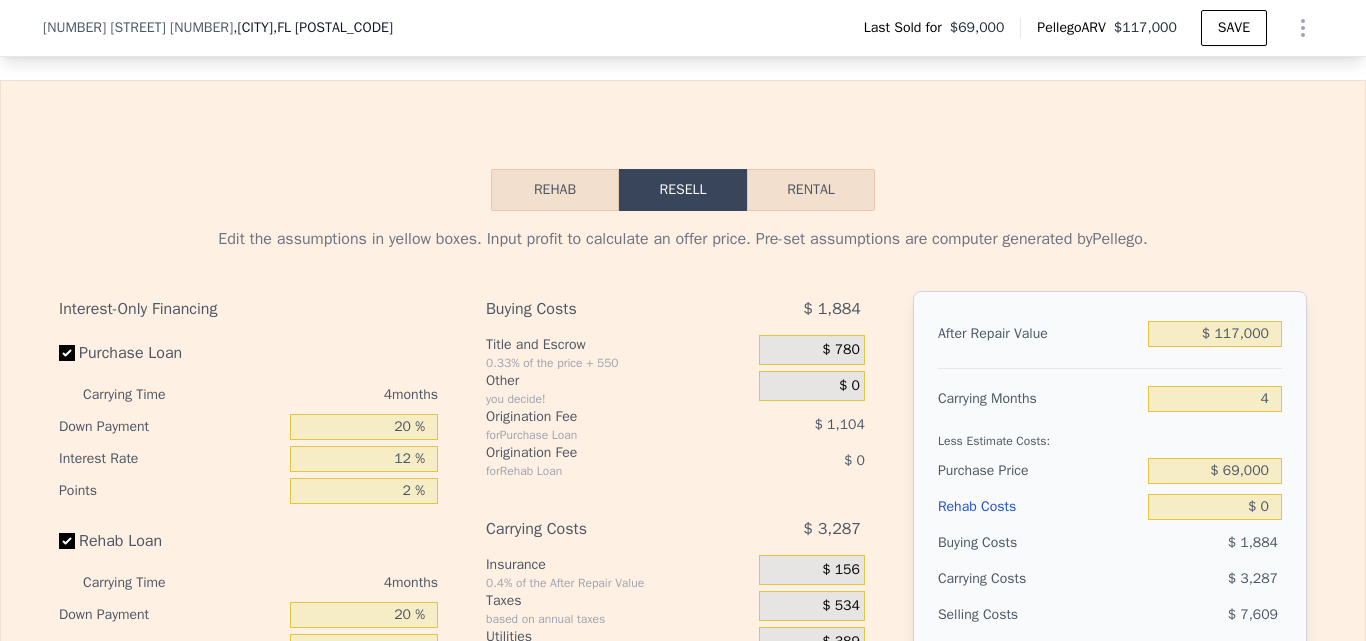 click on "Rental" at bounding box center [811, 190] 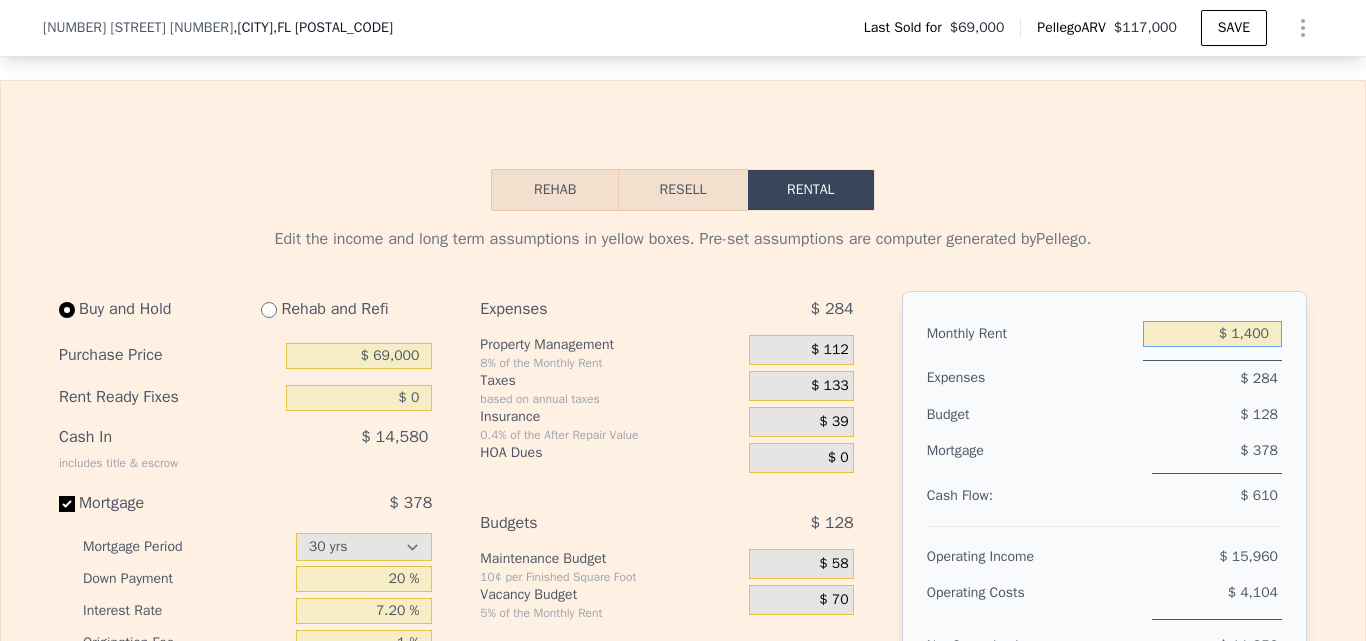 click on "$ 1,400" at bounding box center [1212, 334] 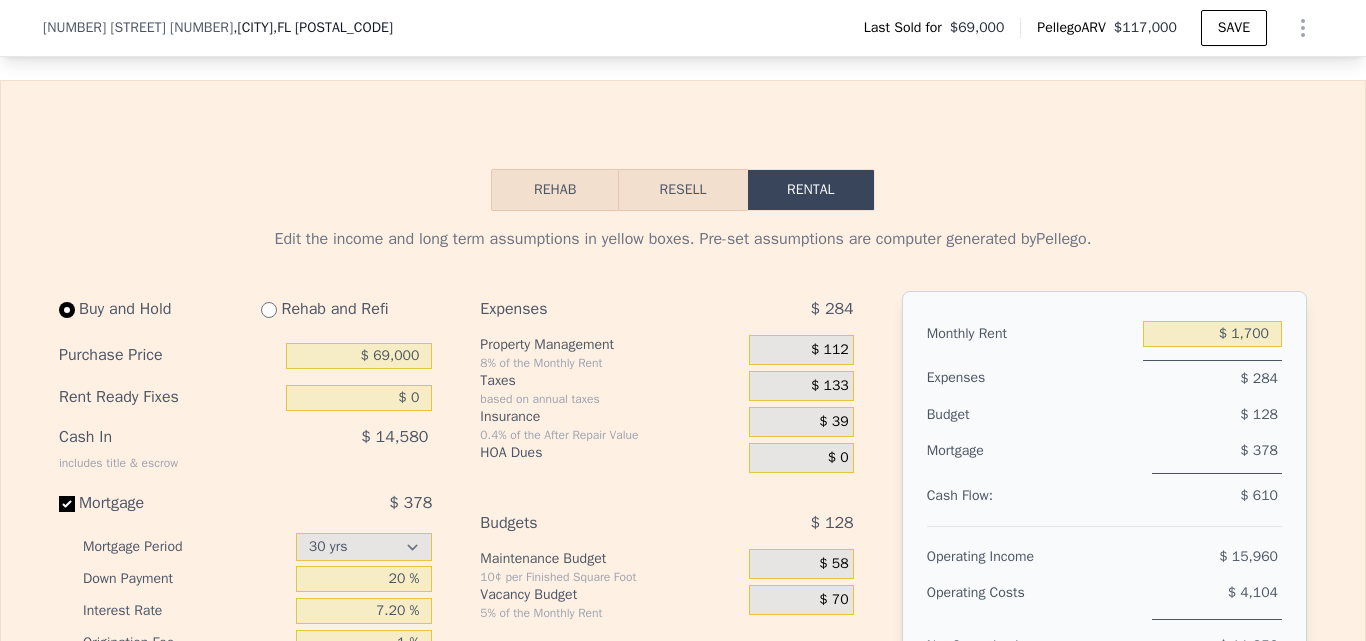 click on "$ 128" at bounding box center (1177, 415) 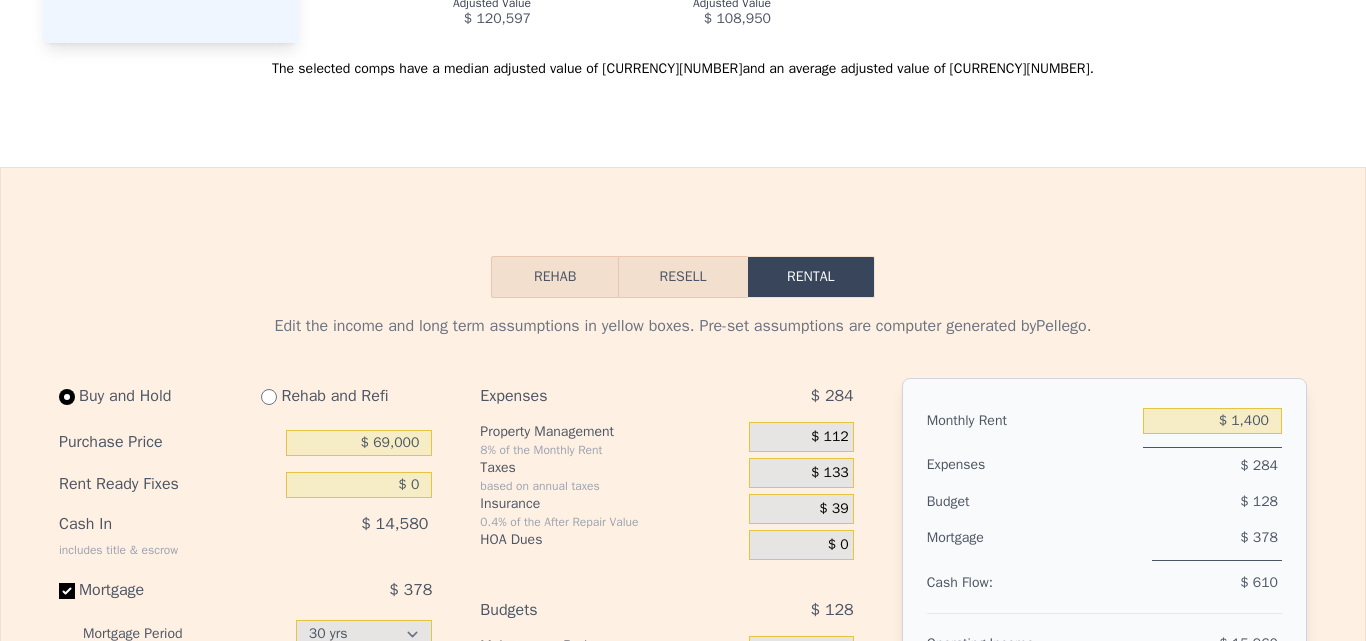 click on "Search an address or region" at bounding box center [268, -2706] 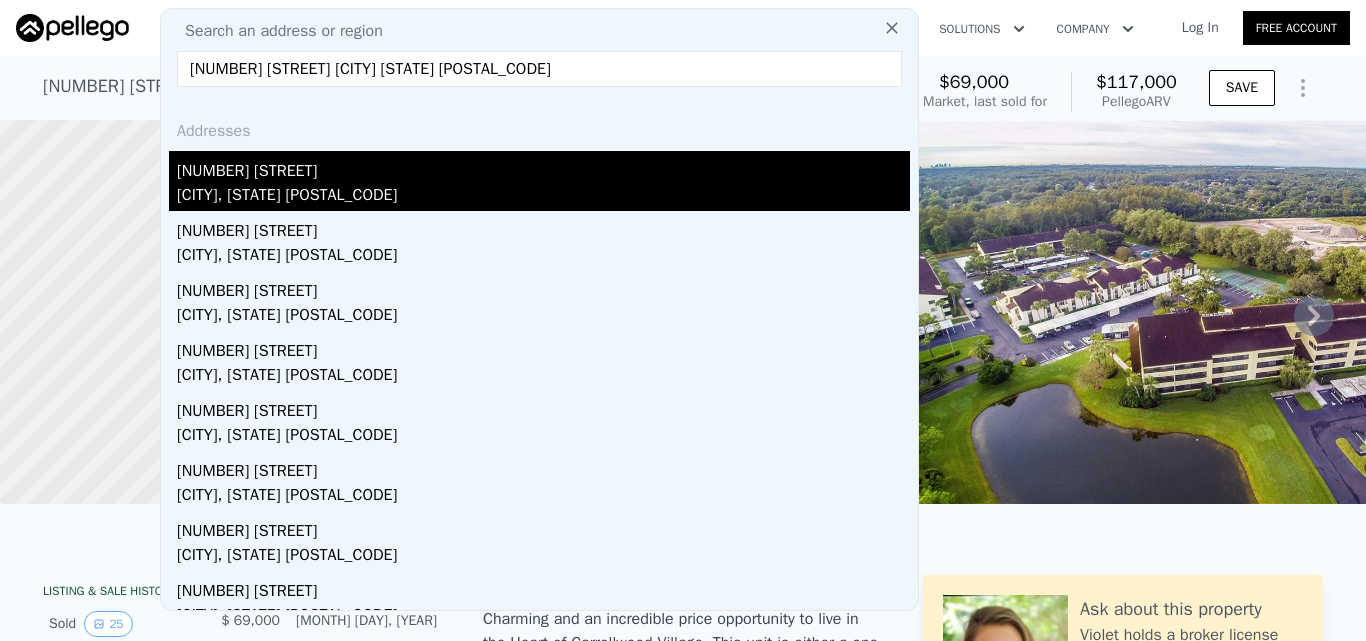 type on "5230 Paseo del Rio Santa Fe NM 87507" 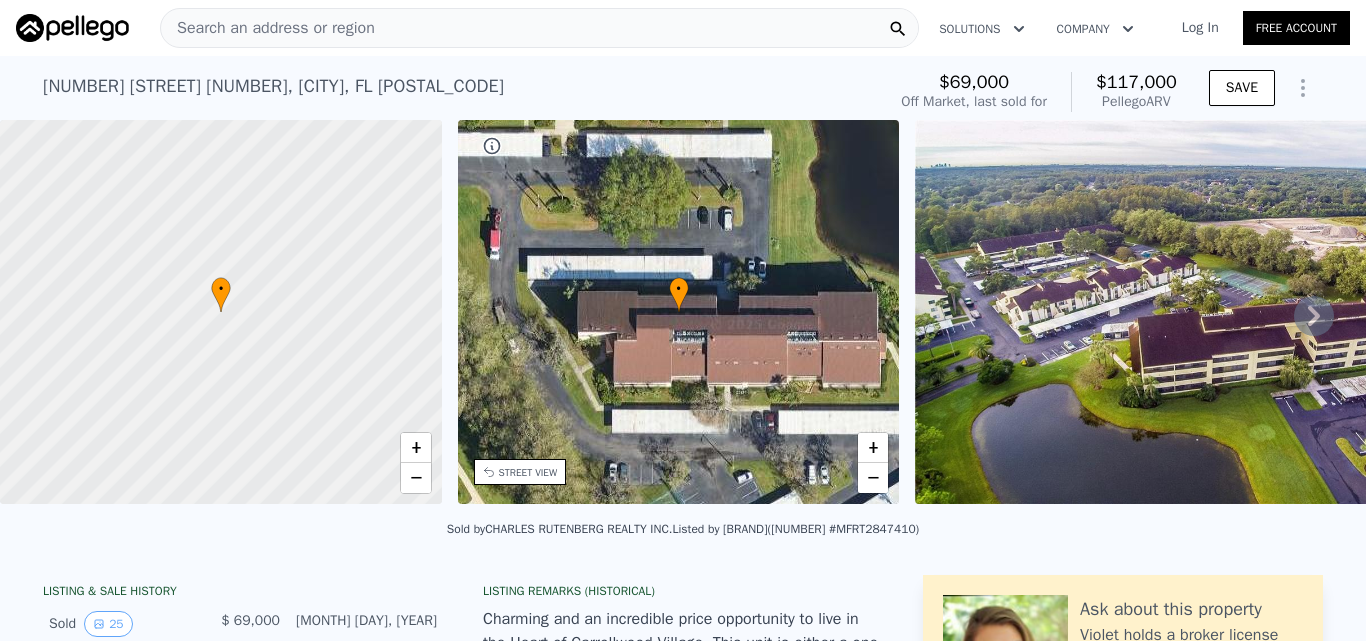 click at bounding box center [72, 28] 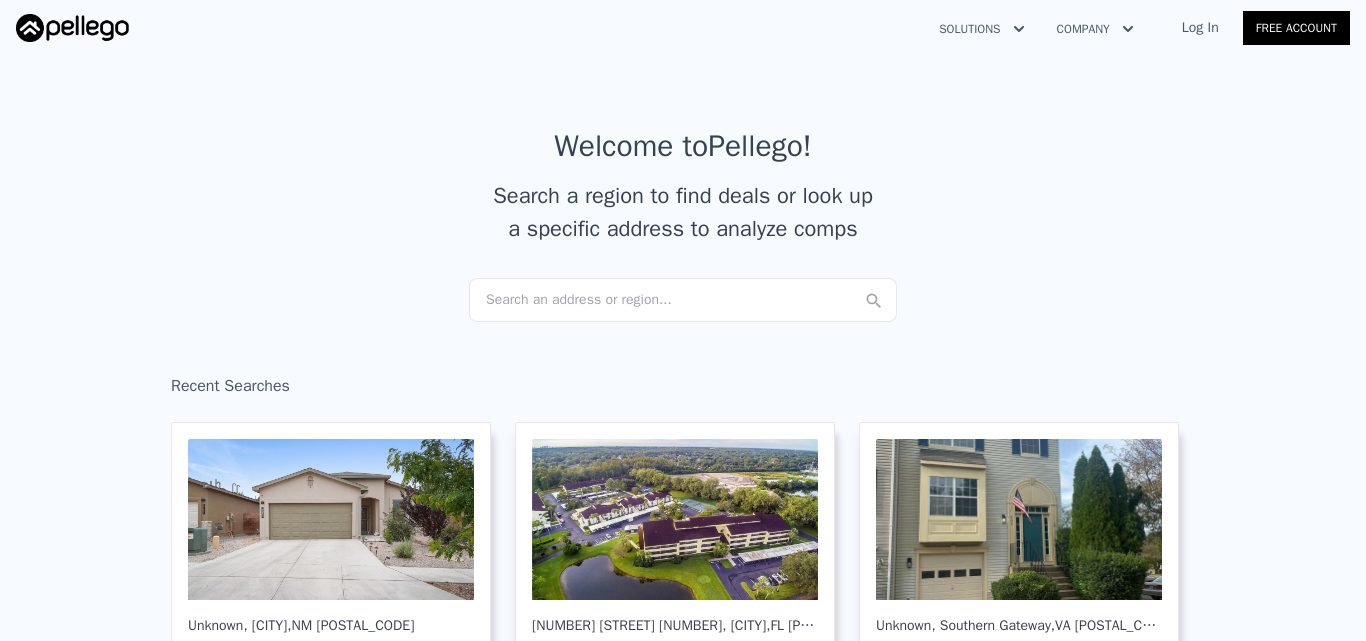 click on "Search an address or region..." at bounding box center [683, 300] 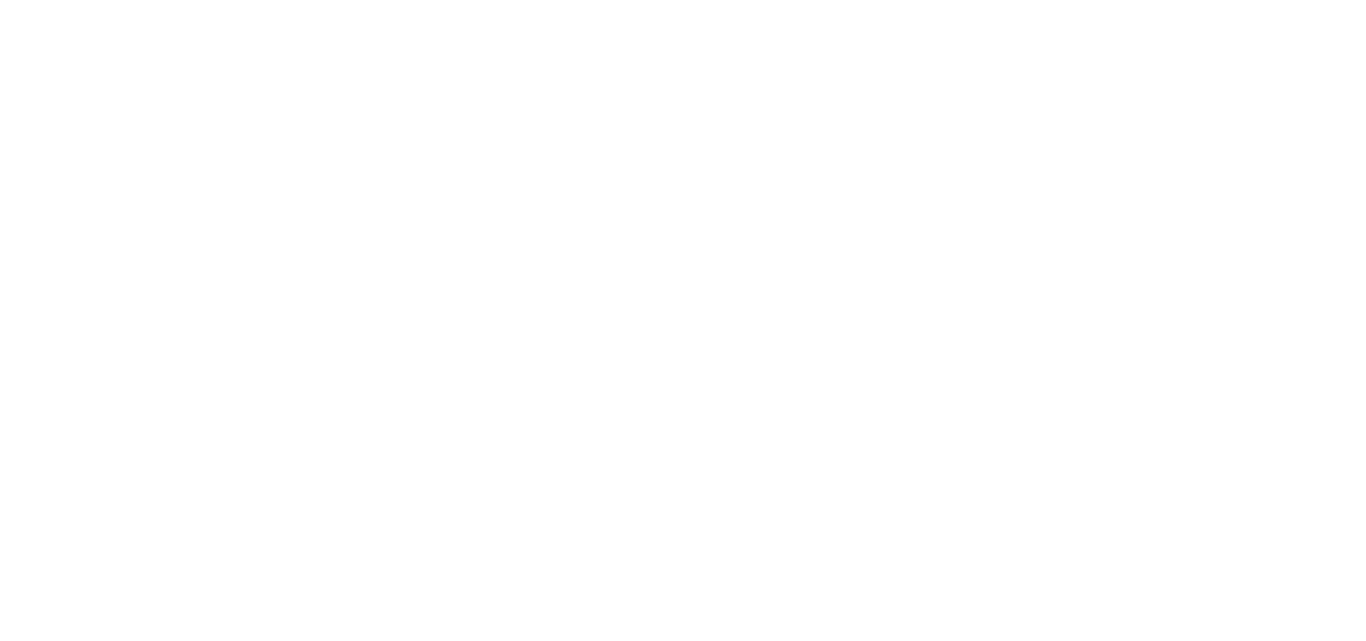 scroll, scrollTop: 0, scrollLeft: 0, axis: both 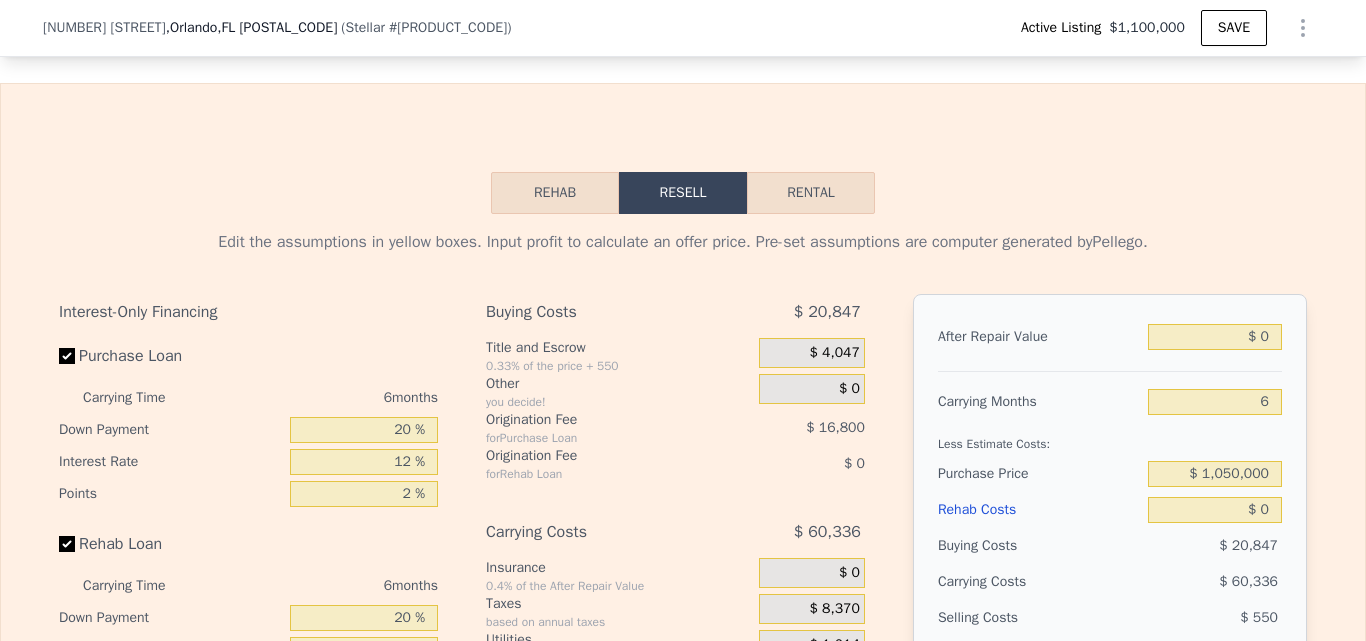 click on "Rental" at bounding box center (811, 193) 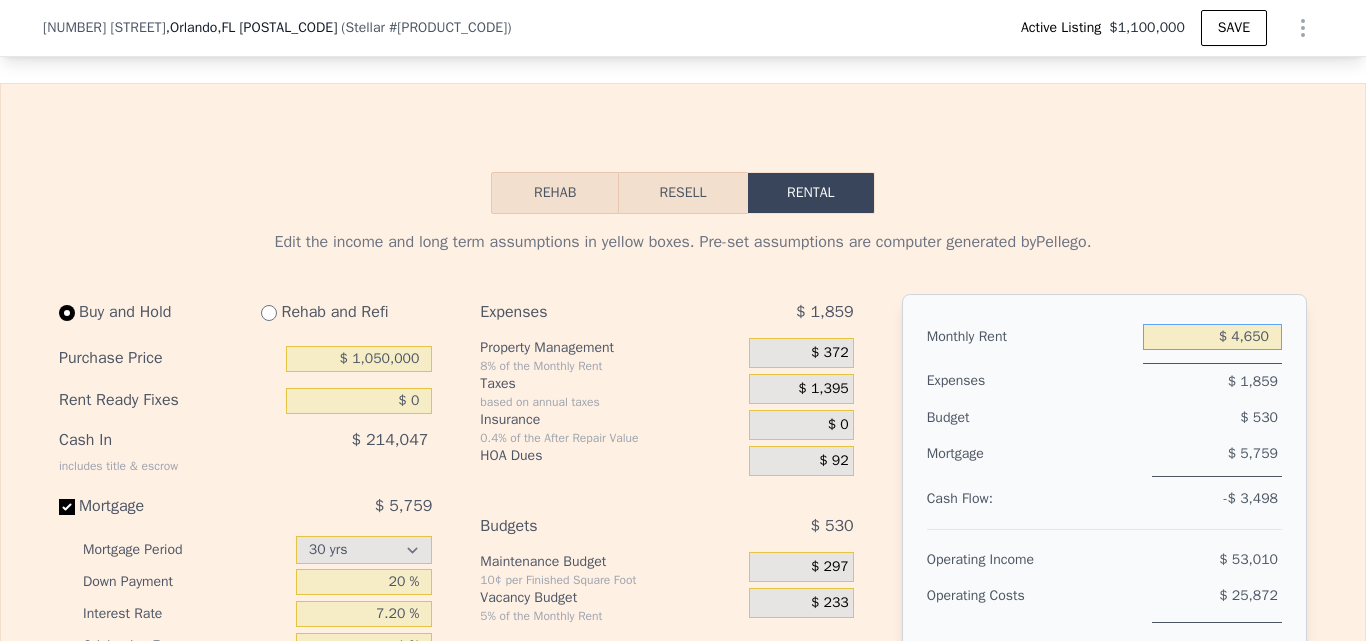 click on "$ 4,650" at bounding box center [1212, 337] 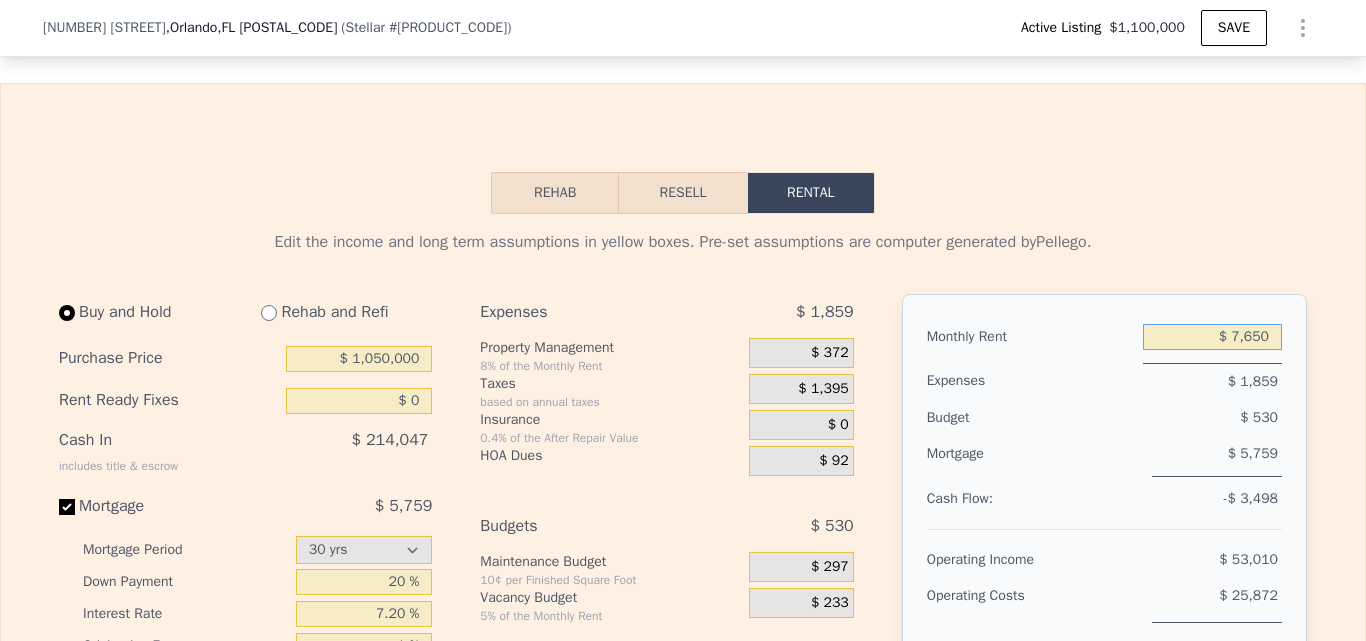 type on "$ 7,650" 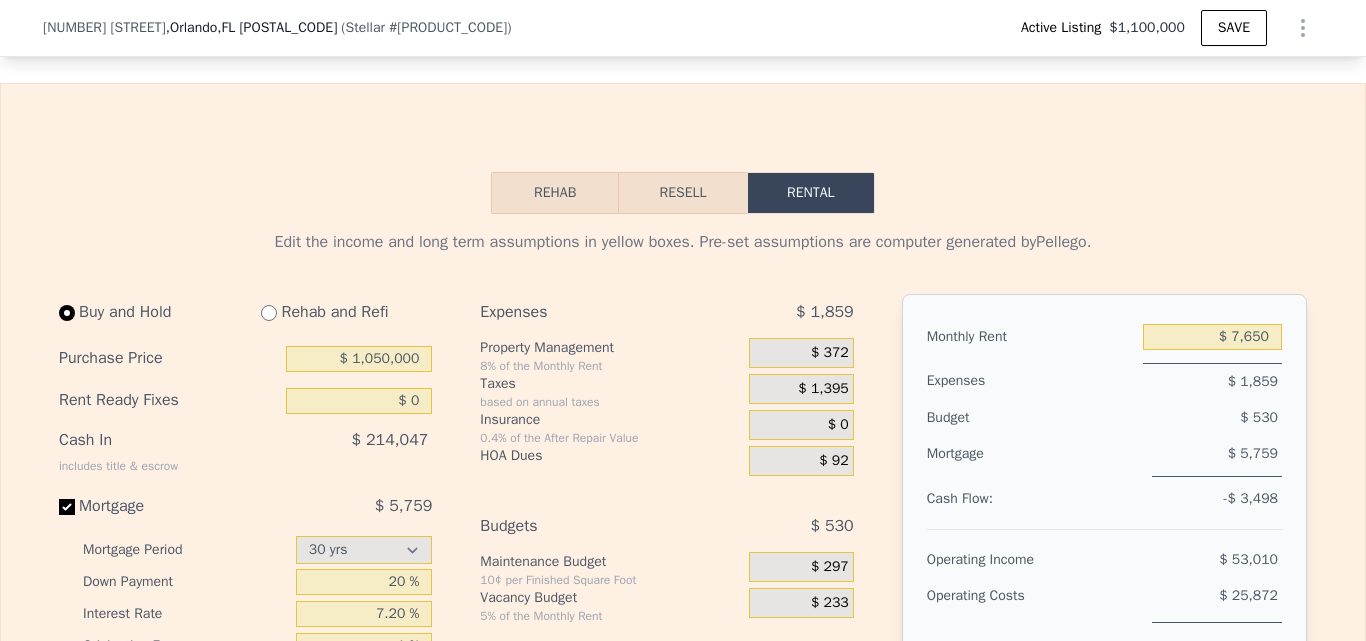 click on "Edit the income and long term assumptions in yellow boxes. Pre-set assumptions are computer generated by Pellego ." at bounding box center [683, 242] 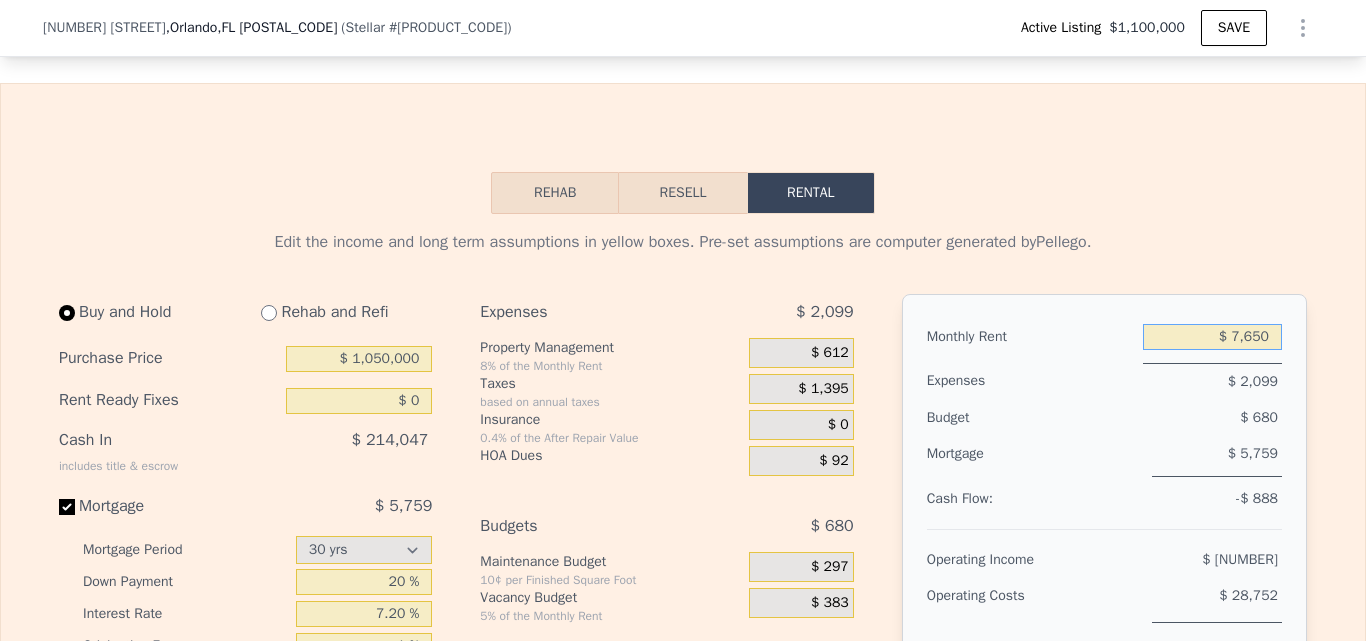 click on "$ 7,650" at bounding box center (1212, 337) 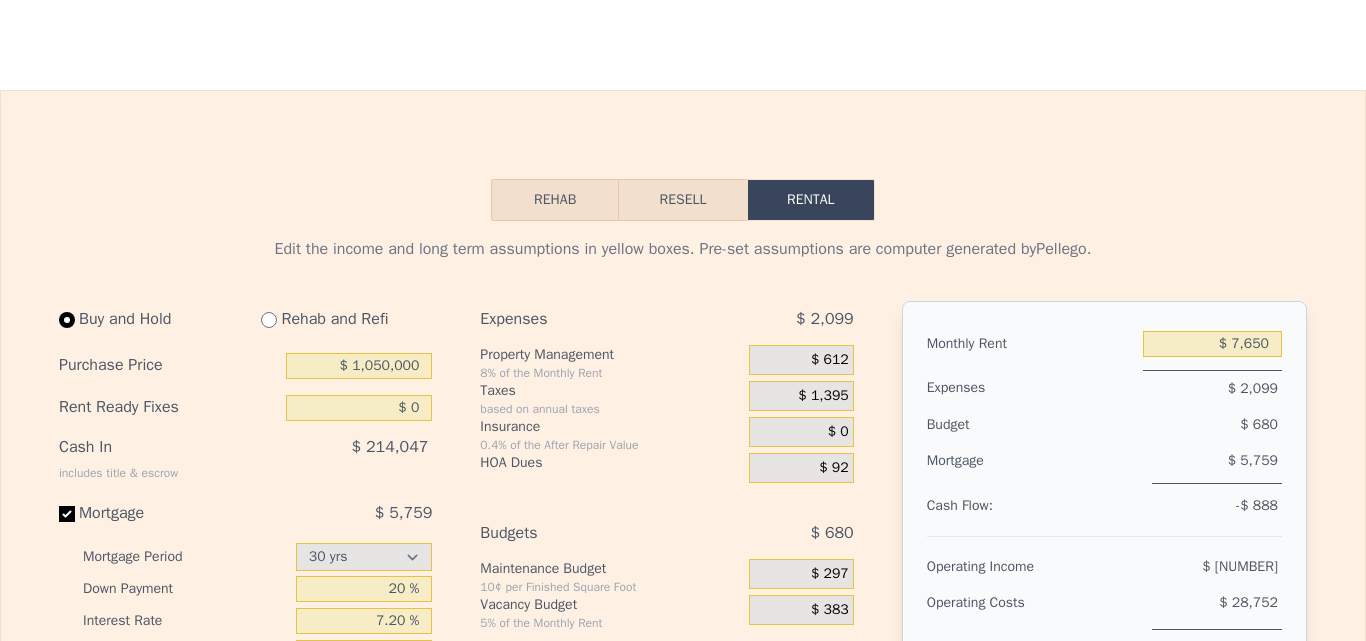 click at bounding box center (72, -3235) 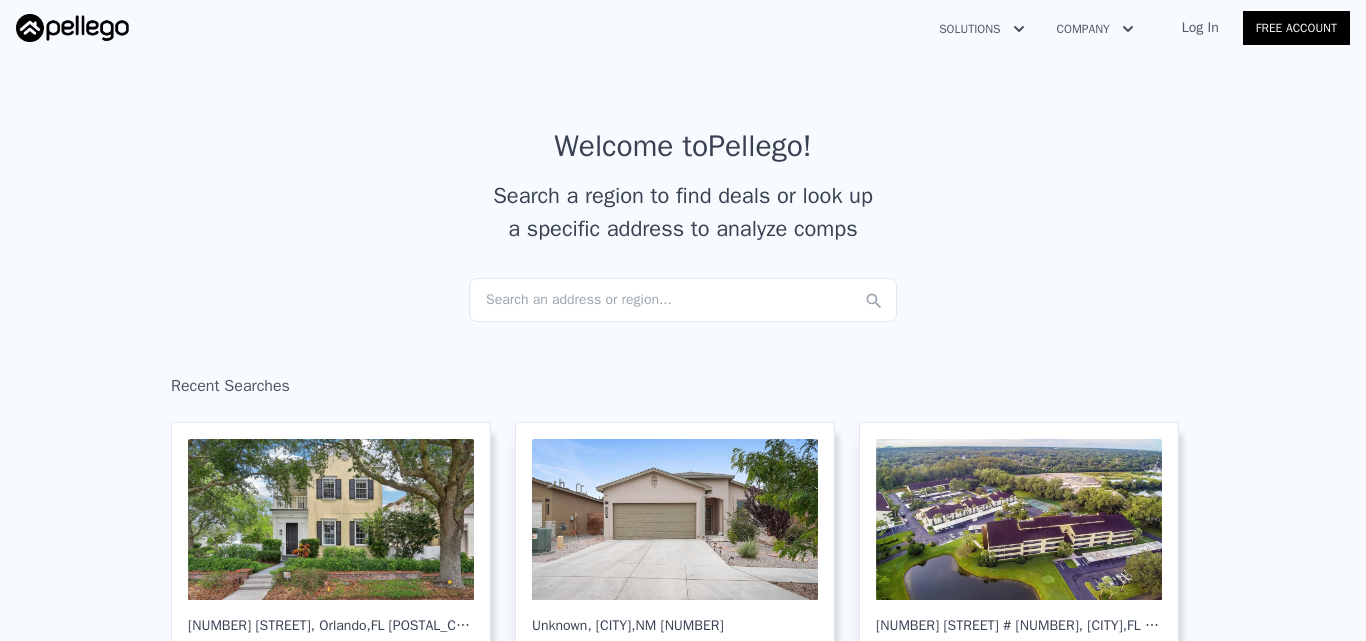 click on "Search an address or region..." at bounding box center (683, 300) 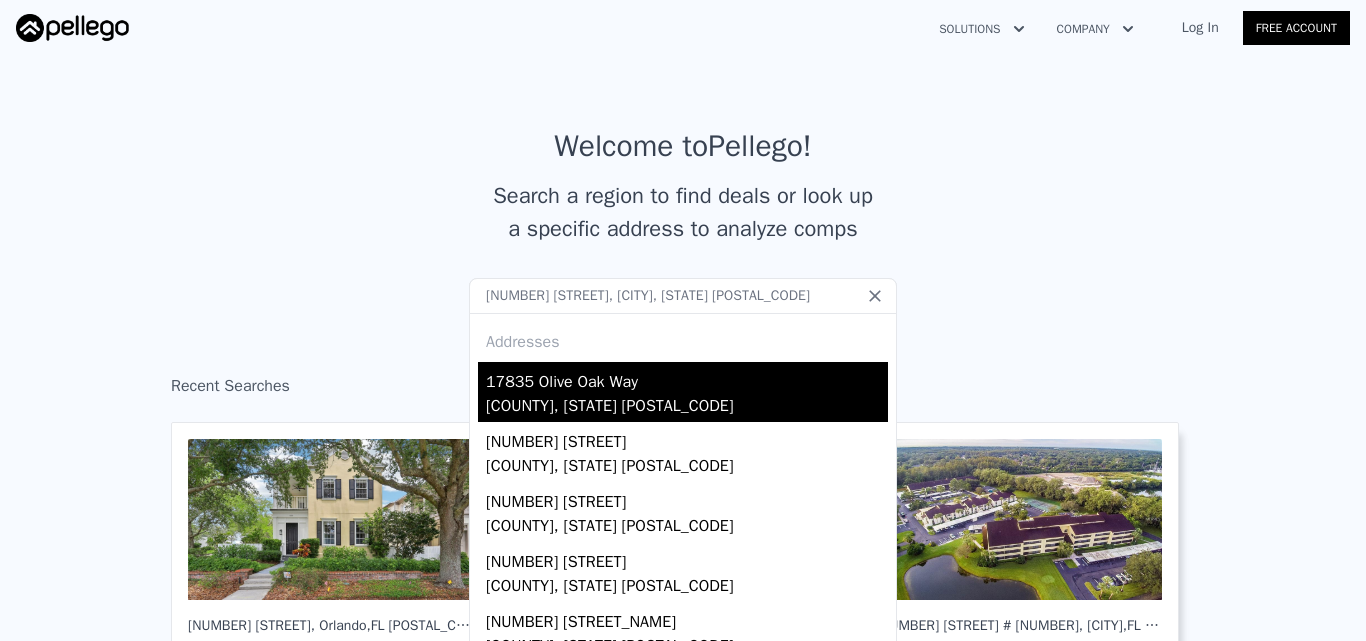 type on "[NUMBER] [STREET], [CITY], [STATE] [POSTAL_CODE]" 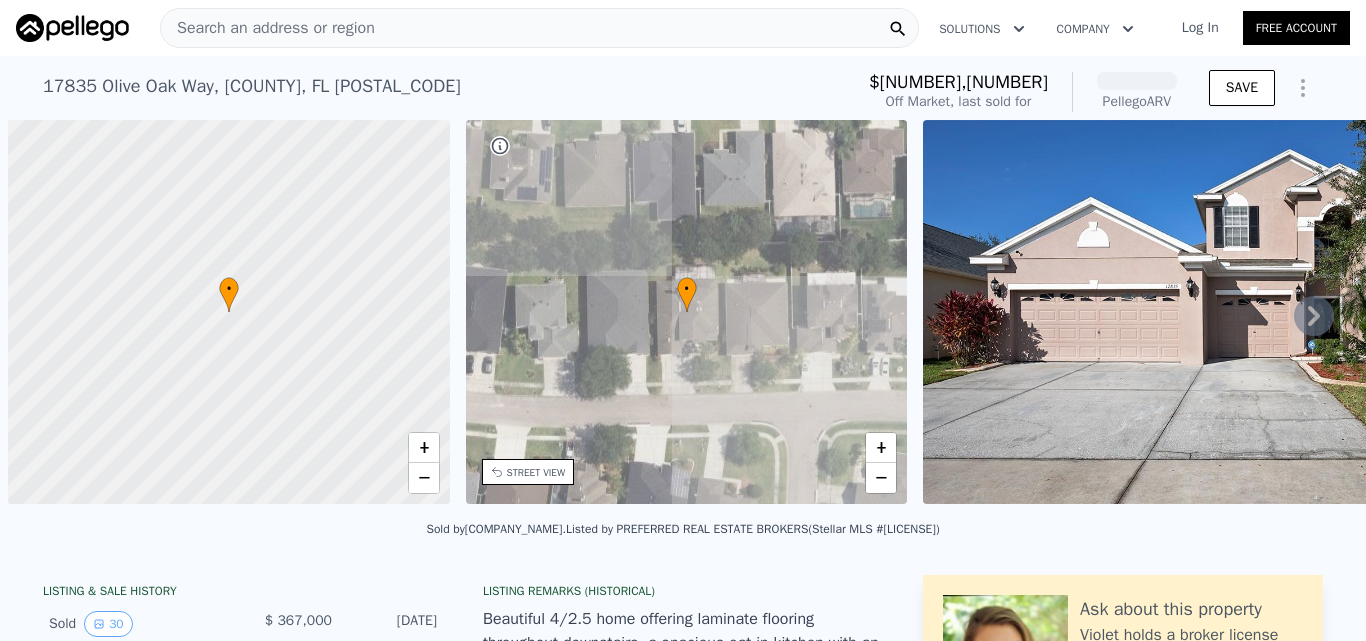 scroll, scrollTop: 0, scrollLeft: 8, axis: horizontal 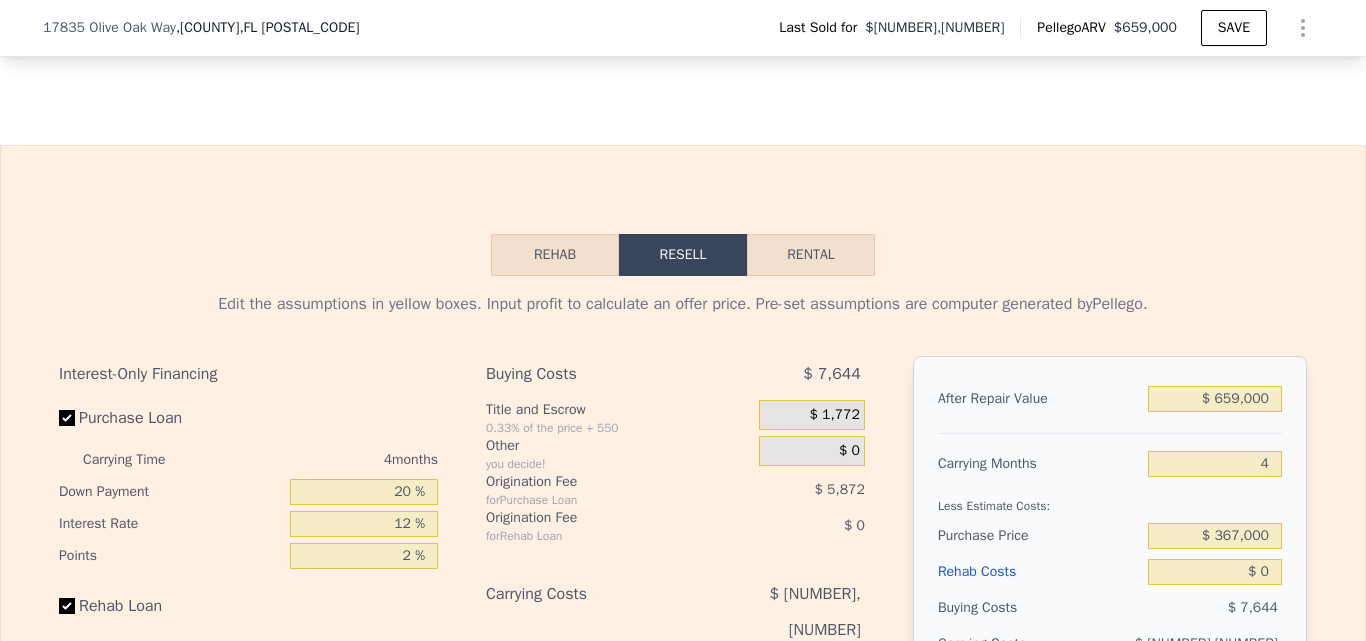 click on "Rental" at bounding box center [811, 255] 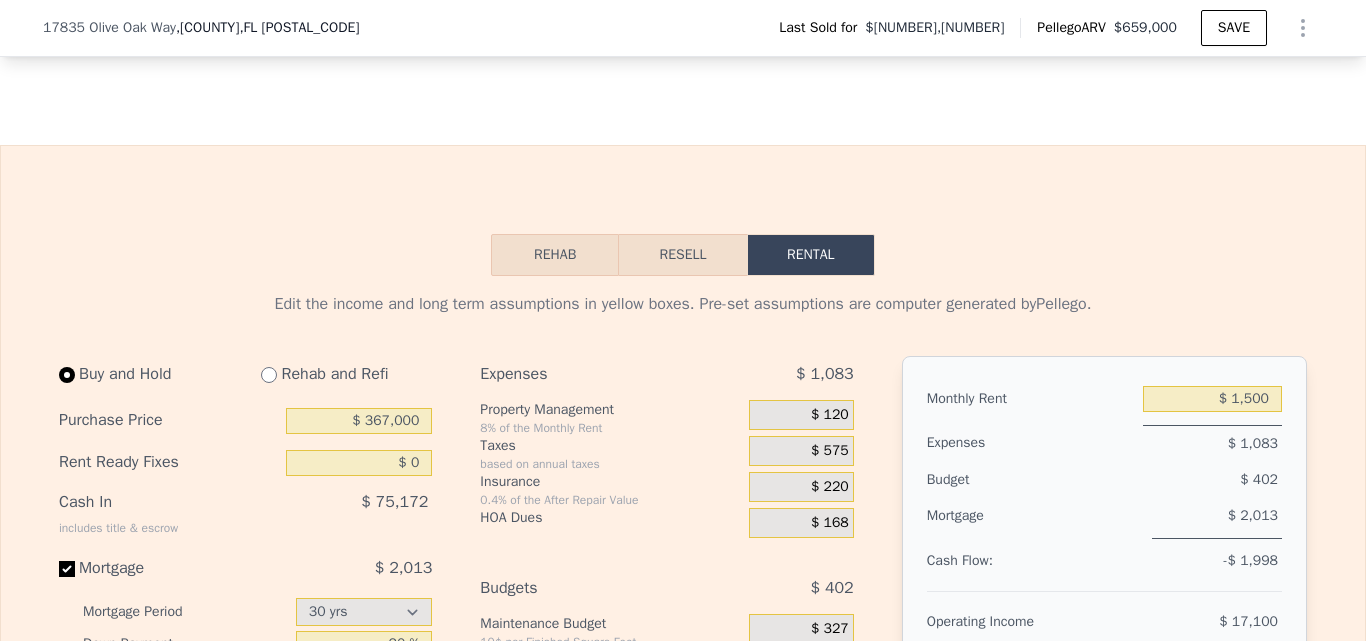 scroll, scrollTop: 3016, scrollLeft: 0, axis: vertical 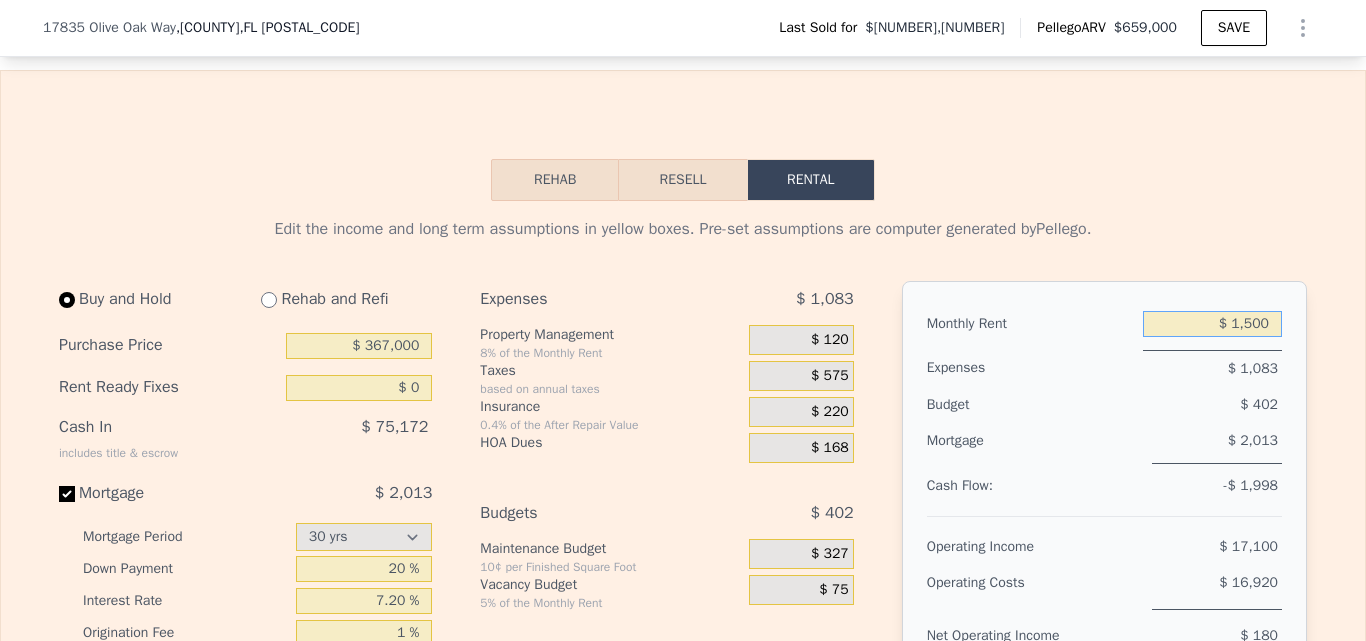drag, startPoint x: 1208, startPoint y: 354, endPoint x: 1291, endPoint y: 363, distance: 83.48653 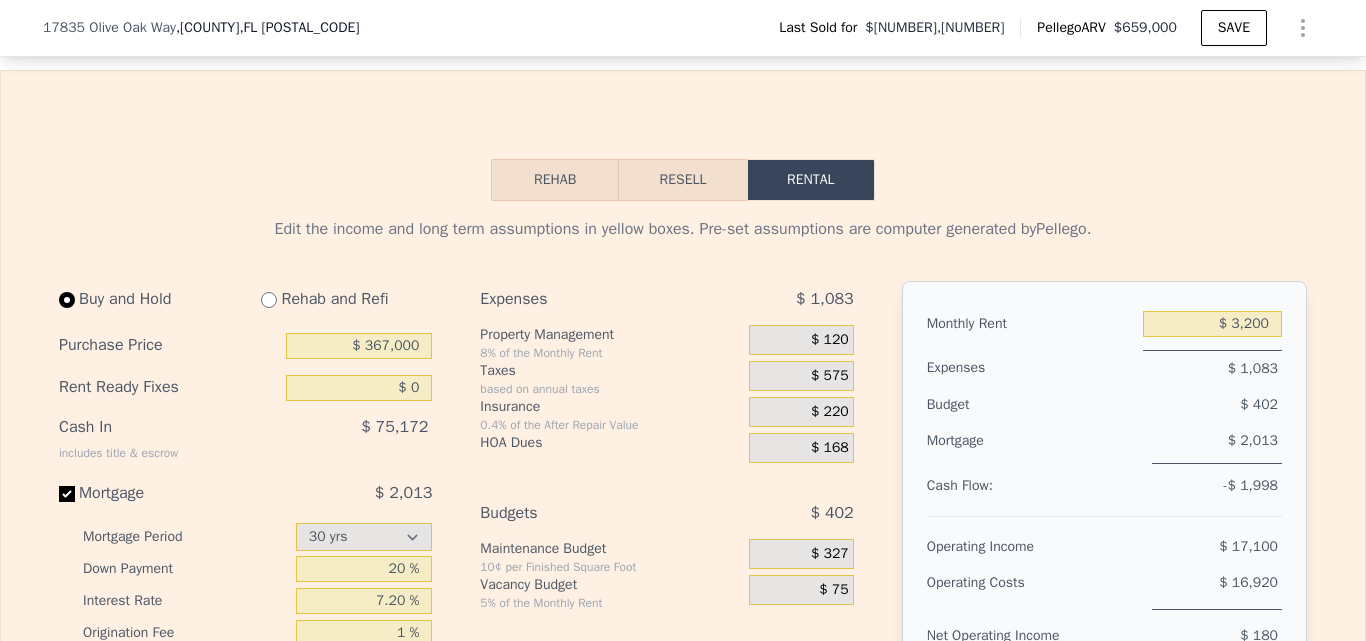 click on "Edit the income and long term assumptions in yellow boxes. Pre-set assumptions are computer generated by Pellego . Buy and Hold Rehab and Refi Purchase Price $ [PRICE] Rent Ready Fixes $ 0 Cash In includes title & escrow $ [PRICE] Mortgage $ [PRICE] Mortgage Period 15 yrs 30 yrs Down Payment 20 % Interest Rate 7.20 % Origination Fee 1 % Finance Origination Fee Expenses $ [PRICE] Property Management 8% of the Monthly Rent $ [PRICE] Taxes based on annual taxes $ [PRICE] Insurance 0.4% of the After Repair Value $ [PRICE] HOA Dues $ [PRICE] Budgets $ [PRICE] Maintenance Budget 10¢ per Finished Square Foot $ [PRICE] Vacancy Budget 5% of the Monthly Rent $ [PRICE] Monthly Rent $ [PRICE] Expenses $ [PRICE] Budget $ [PRICE] Mortgage $ [PRICE] Cash Flow: $ [PRICE] Operating Income $ [PRICE] Operating Costs $ [PRICE] Net Operating Income $ [PRICE] Purchase Price: $ [PRICE] Cap rate: 0.05% The 2025 assessed structure value is , suggesting a standard residential tax depreciation of $0 per month. Long Term Assumption Initial Property Value 2" at bounding box center (683, 872) 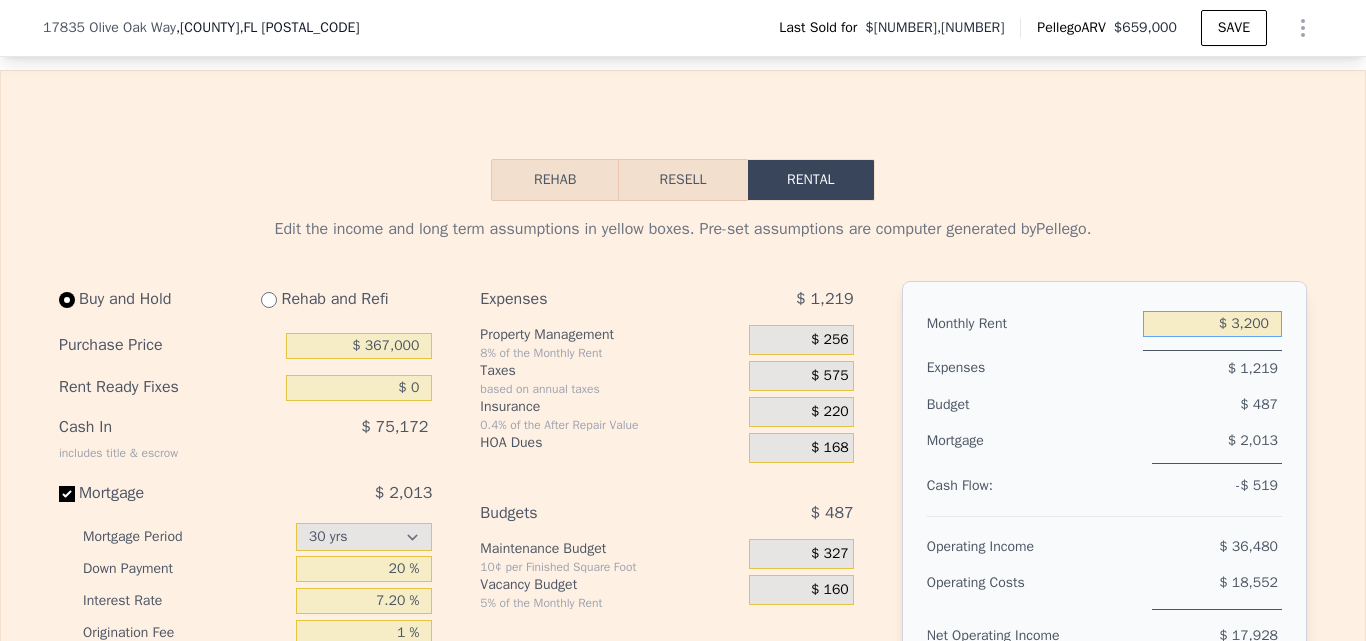 click on "$ 3,200" at bounding box center (1212, 324) 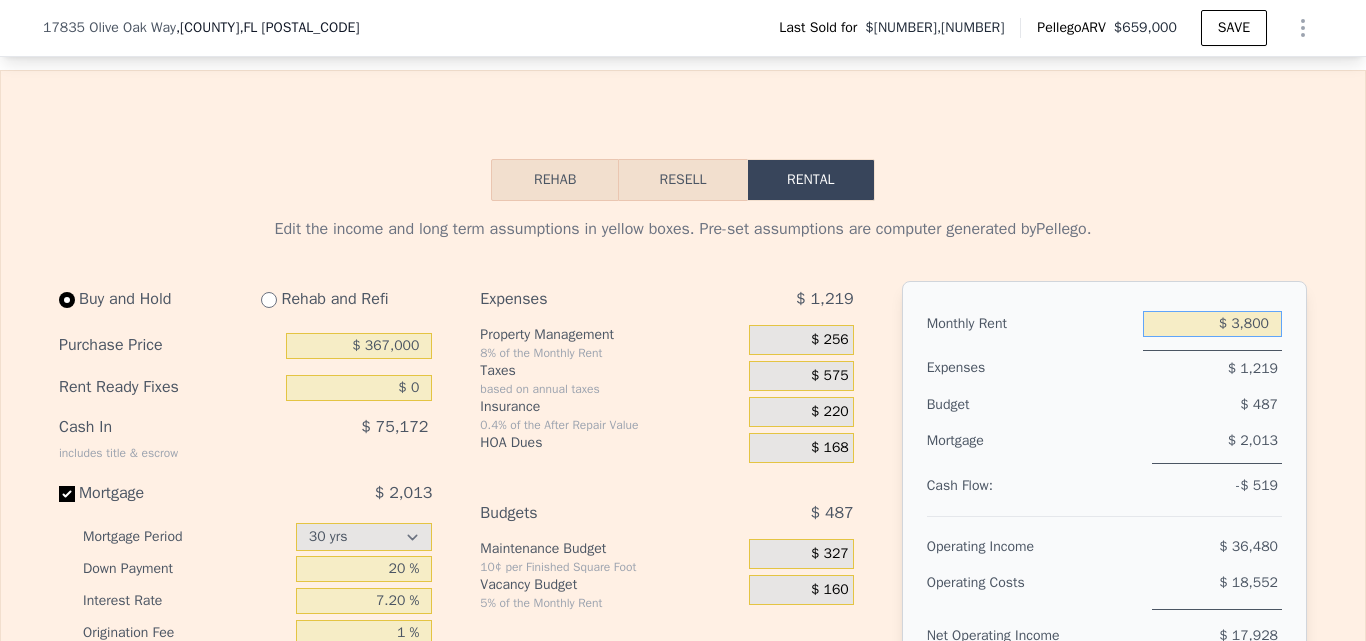 type on "$ 3,800" 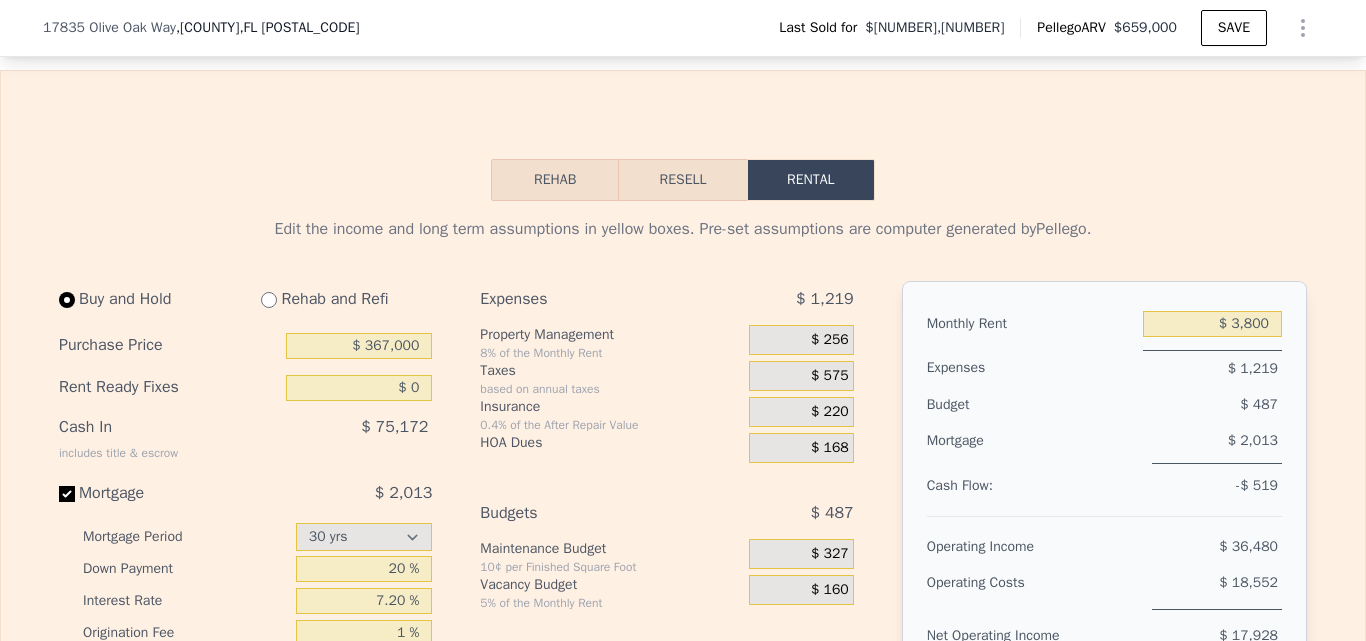 click on "Monthly Rent" at bounding box center (1031, 324) 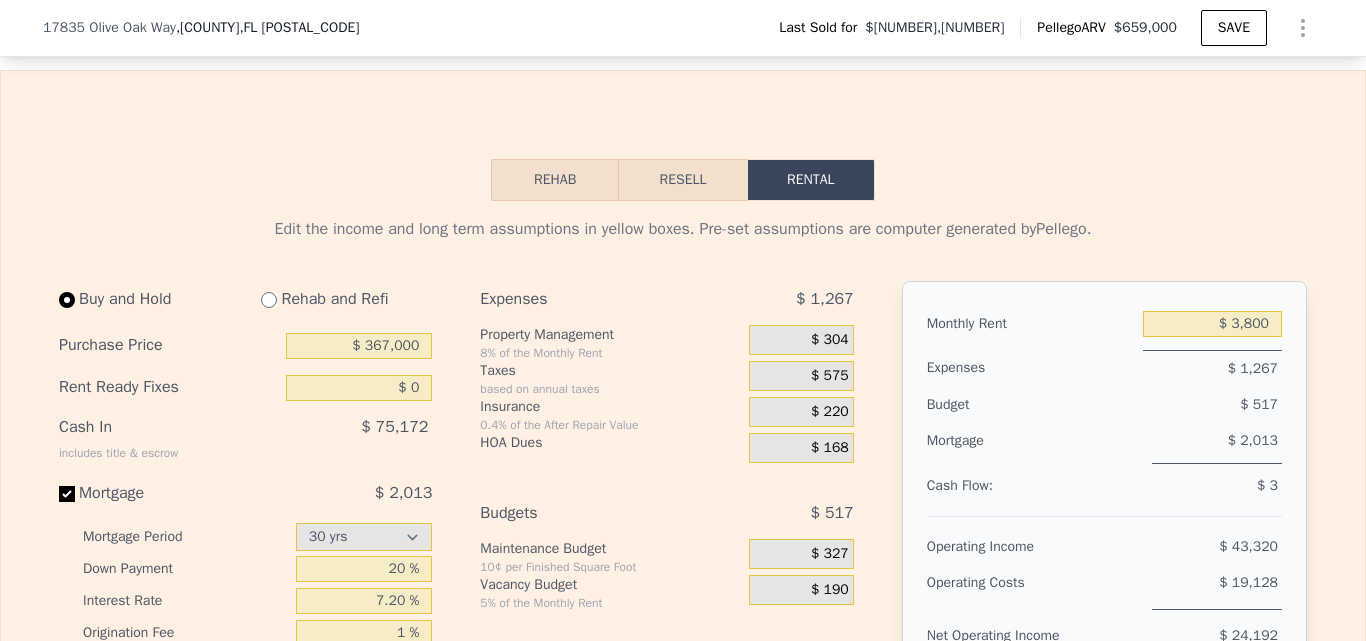 scroll, scrollTop: 23, scrollLeft: 0, axis: vertical 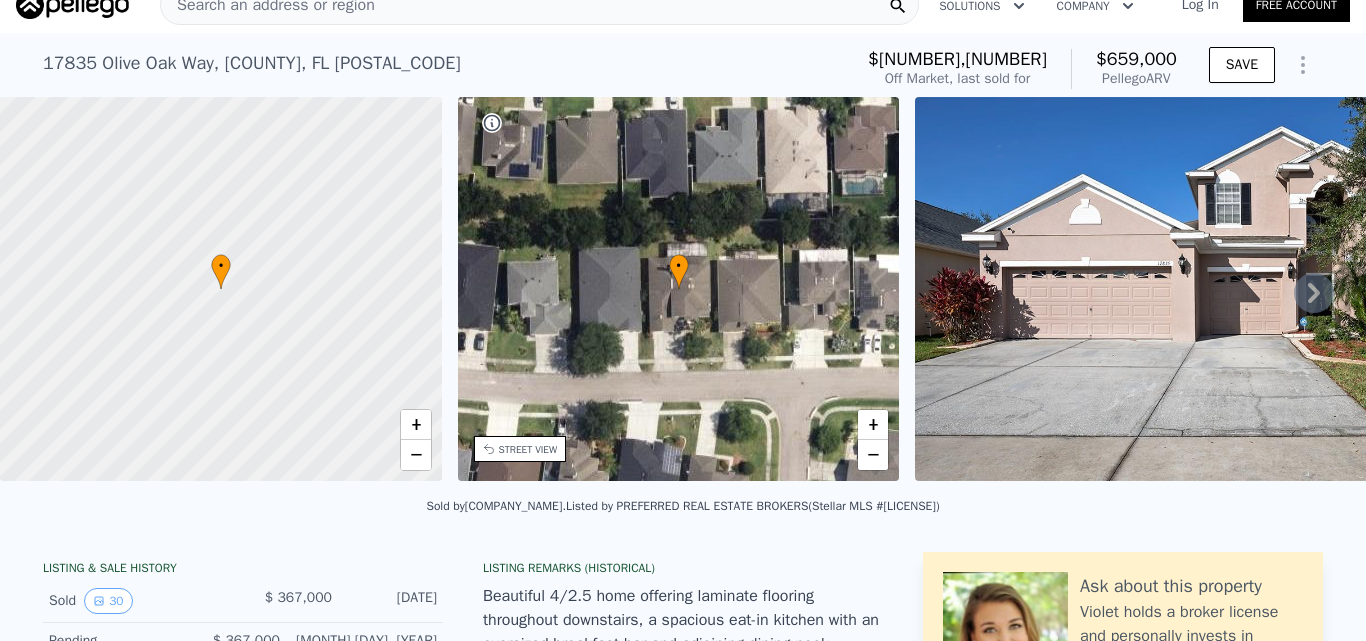 click at bounding box center (72, 5) 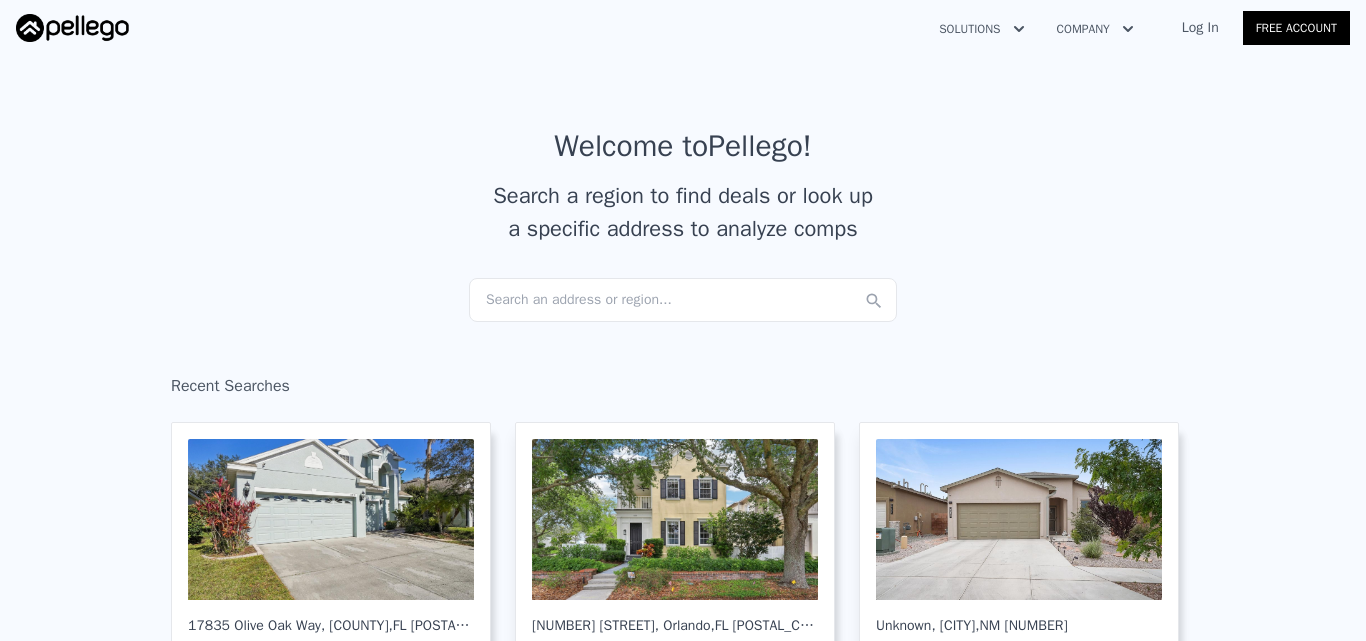 click on "Search an address or region..." at bounding box center [683, 300] 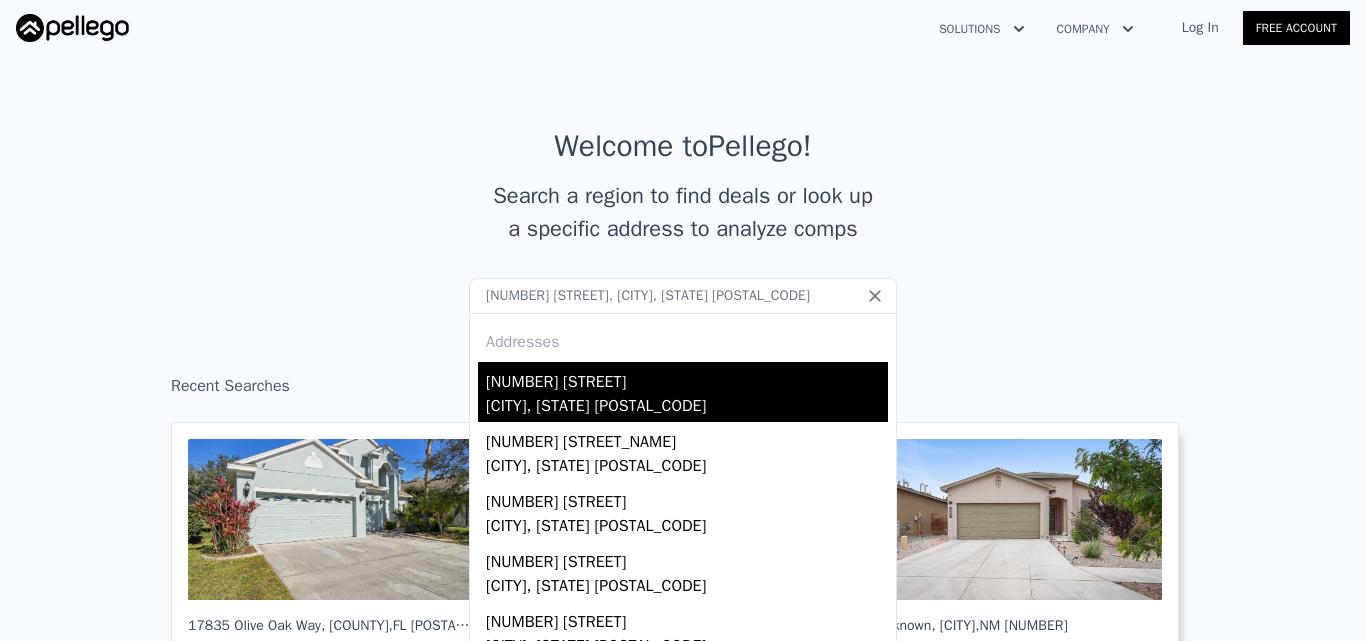 type on "[NUMBER] [STREET], [CITY], [STATE] [POSTAL_CODE]" 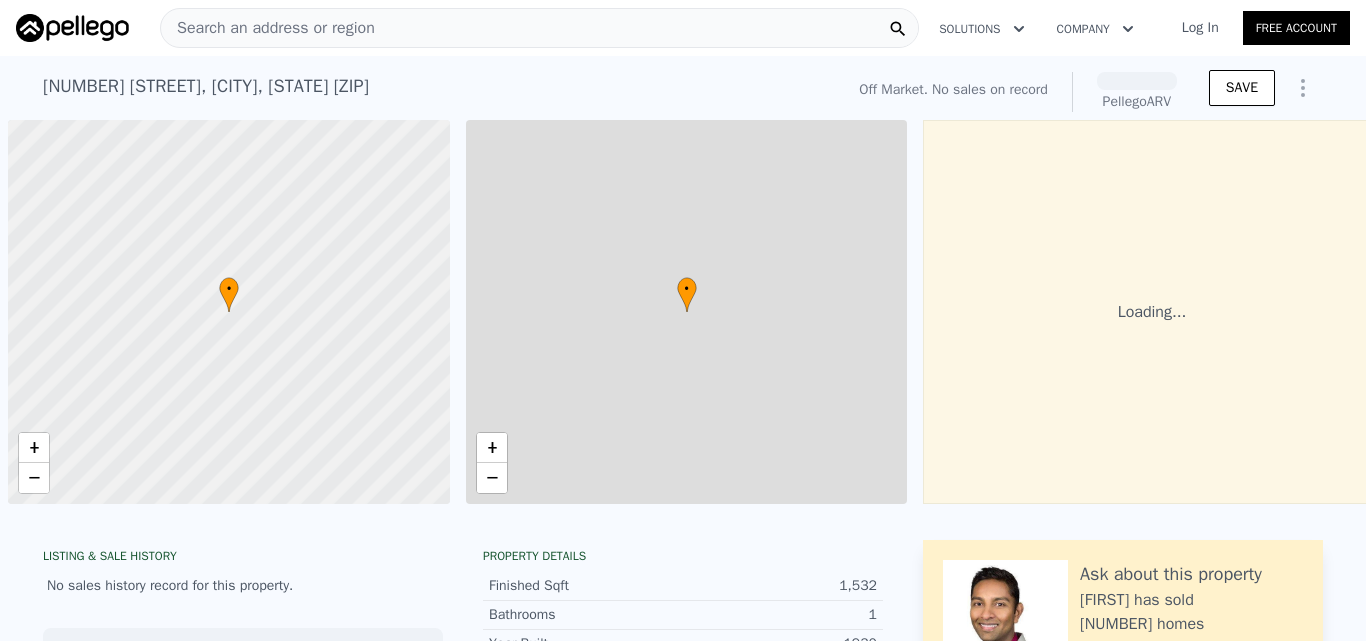 scroll, scrollTop: 0, scrollLeft: 8, axis: horizontal 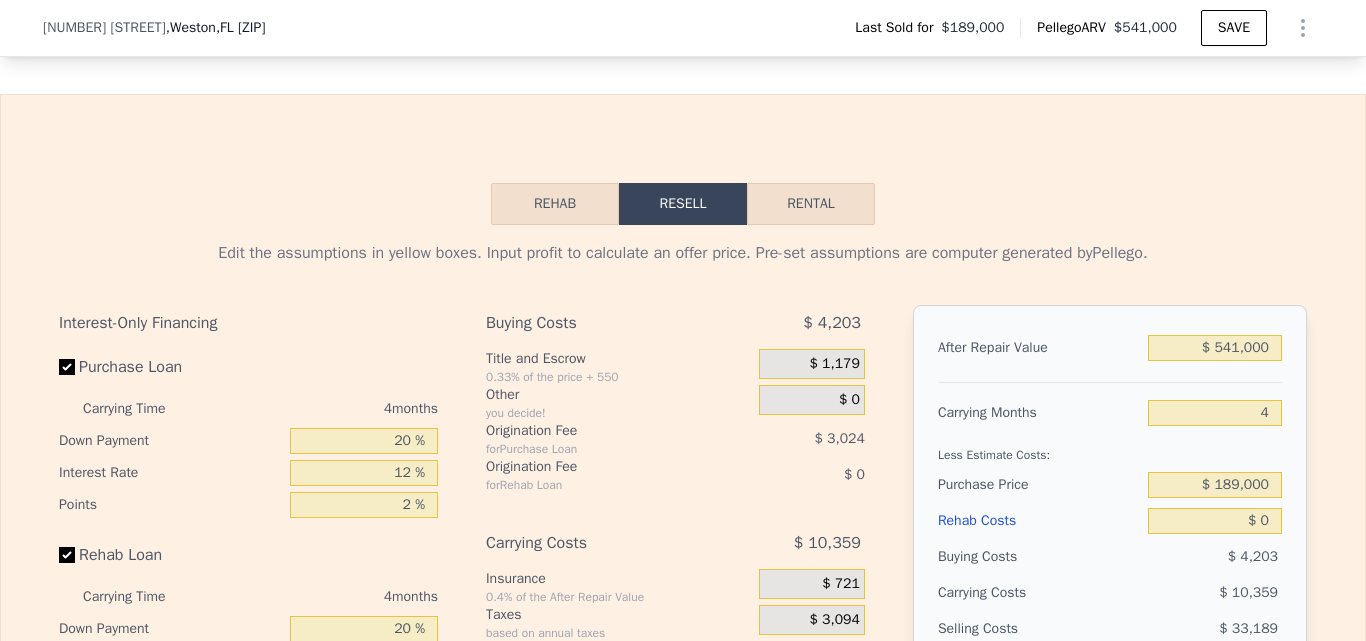 click on "Rental" at bounding box center (811, 204) 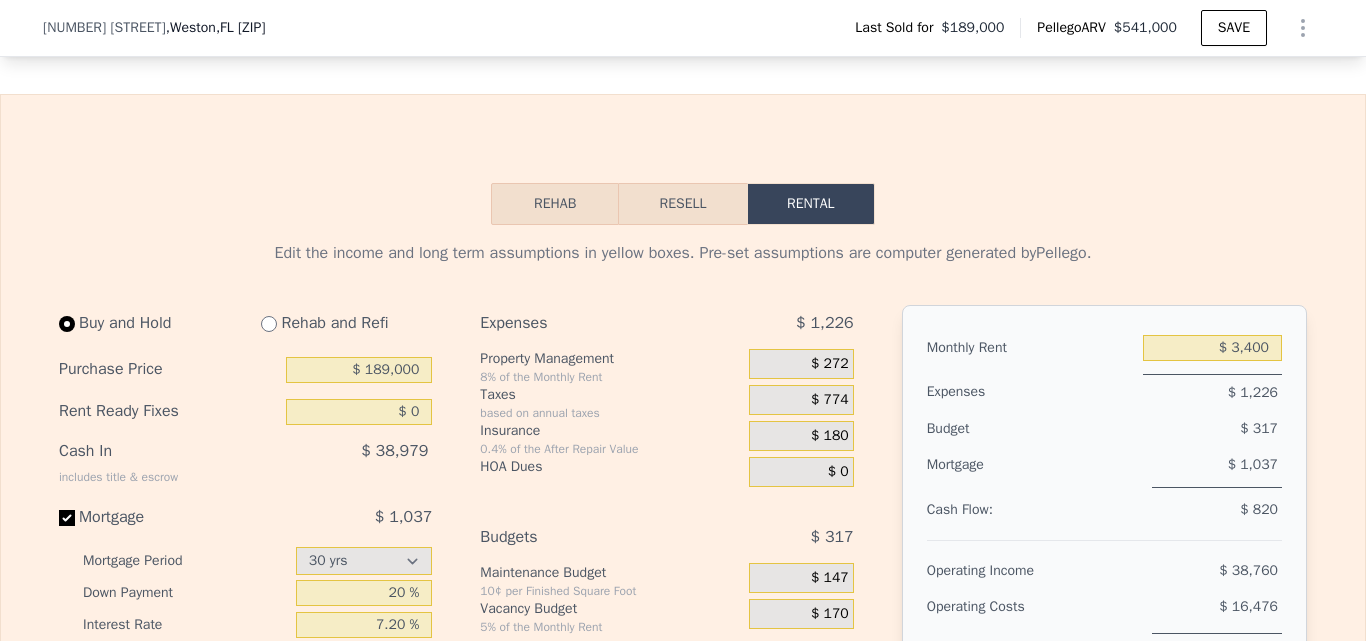 scroll, scrollTop: 2786, scrollLeft: 0, axis: vertical 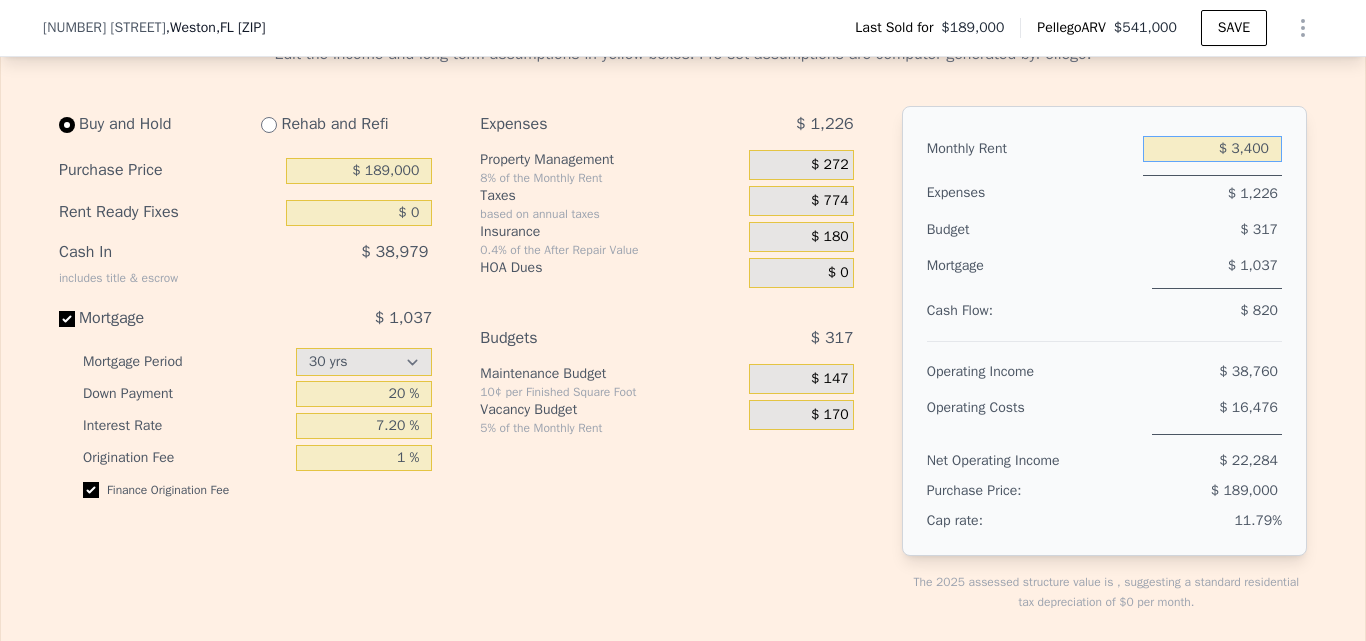 click on "$ 3,400" at bounding box center [1212, 149] 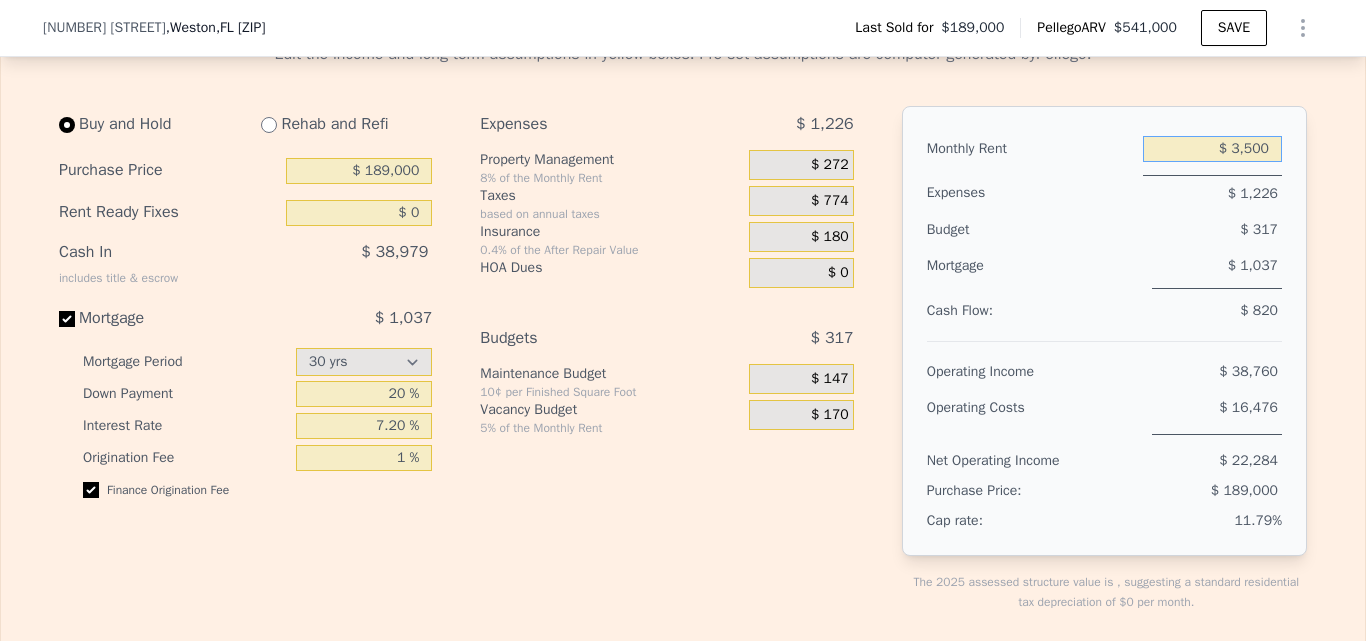 click on "$ 3,500" at bounding box center [1212, 149] 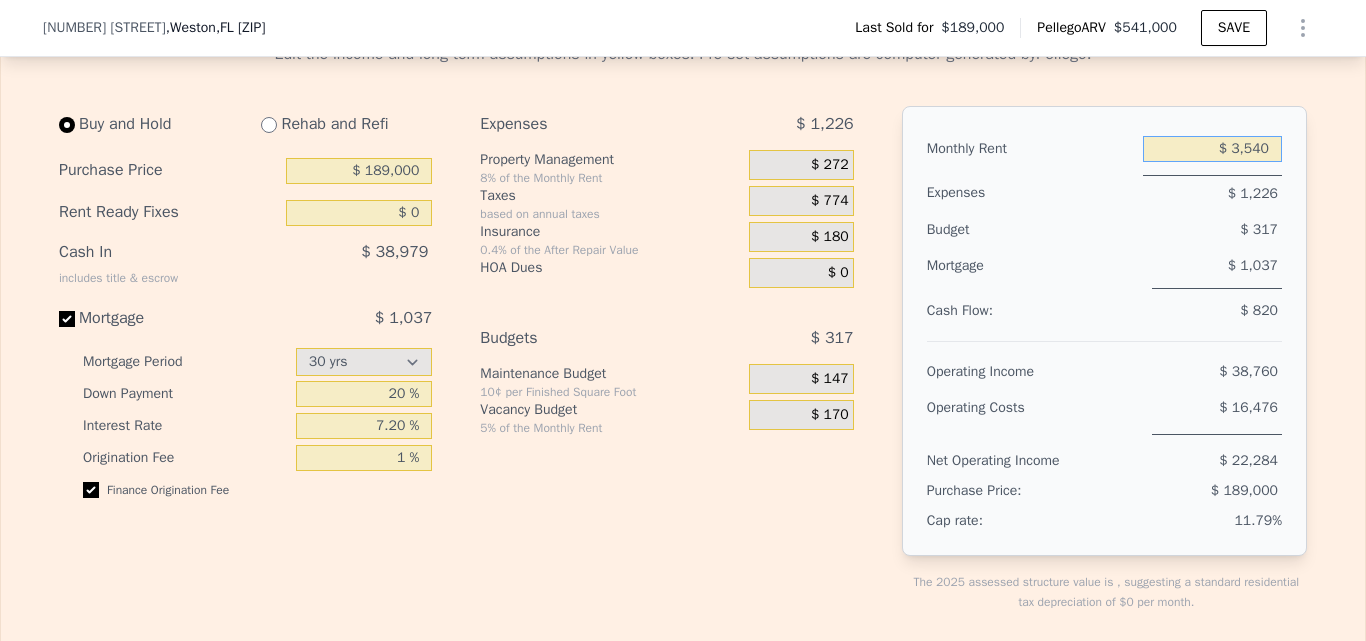 type on "$ 3,540" 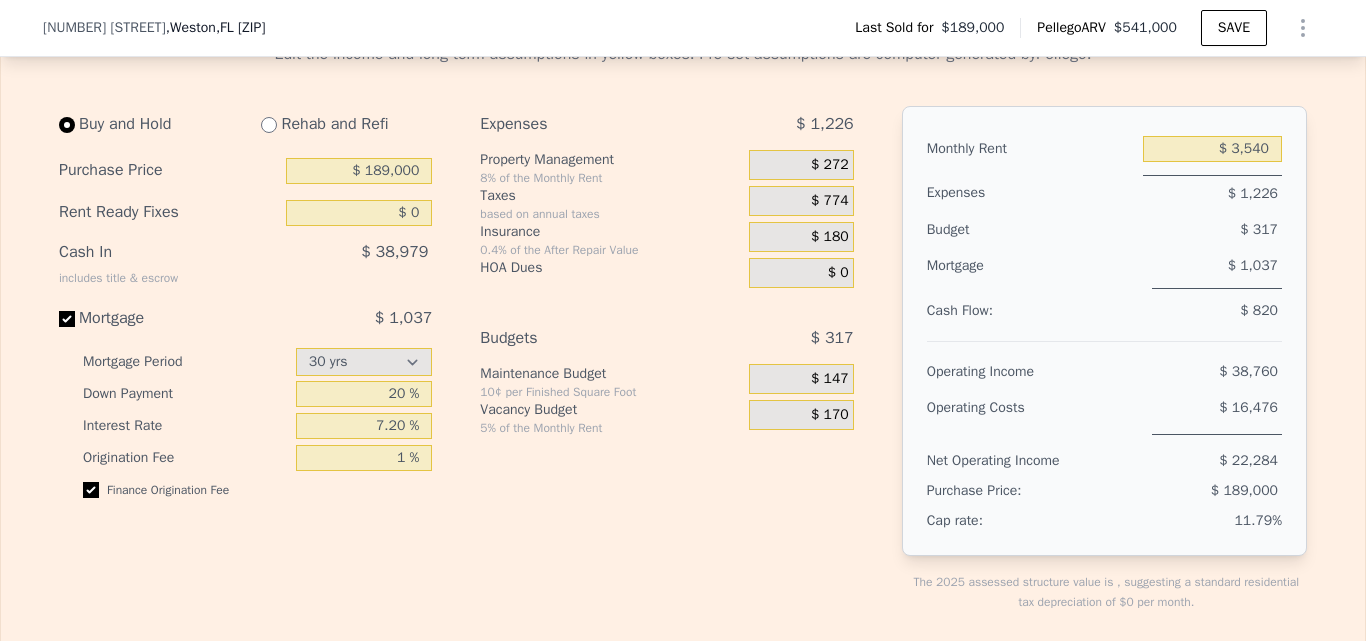 click on "Monthly Rent" at bounding box center [1031, 149] 